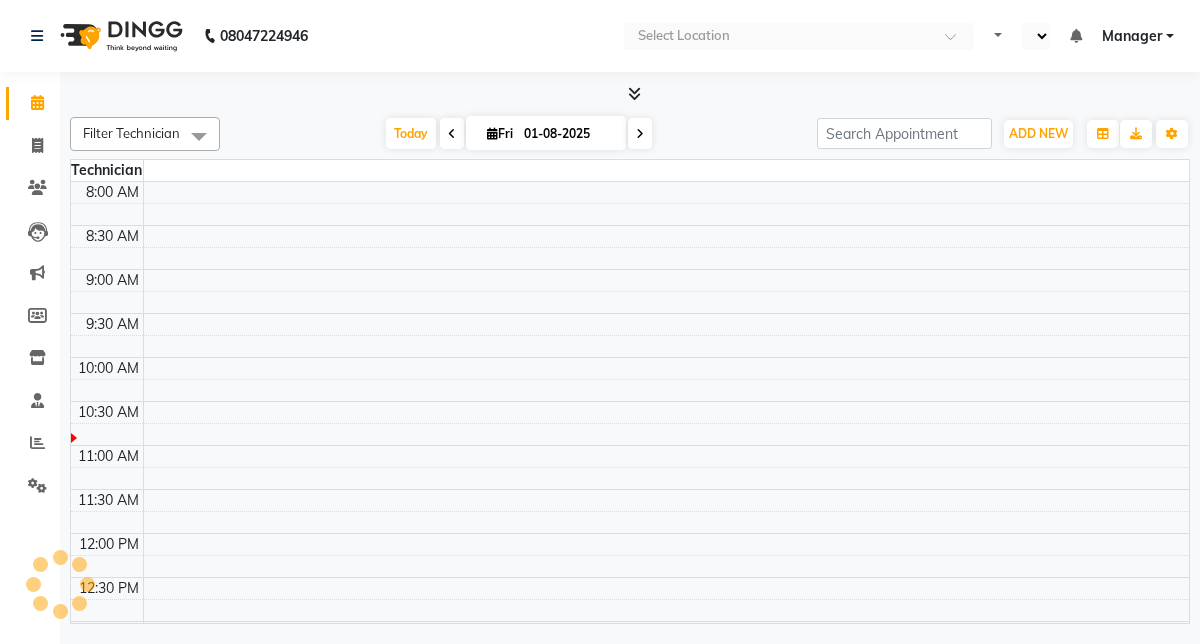 scroll, scrollTop: 0, scrollLeft: 0, axis: both 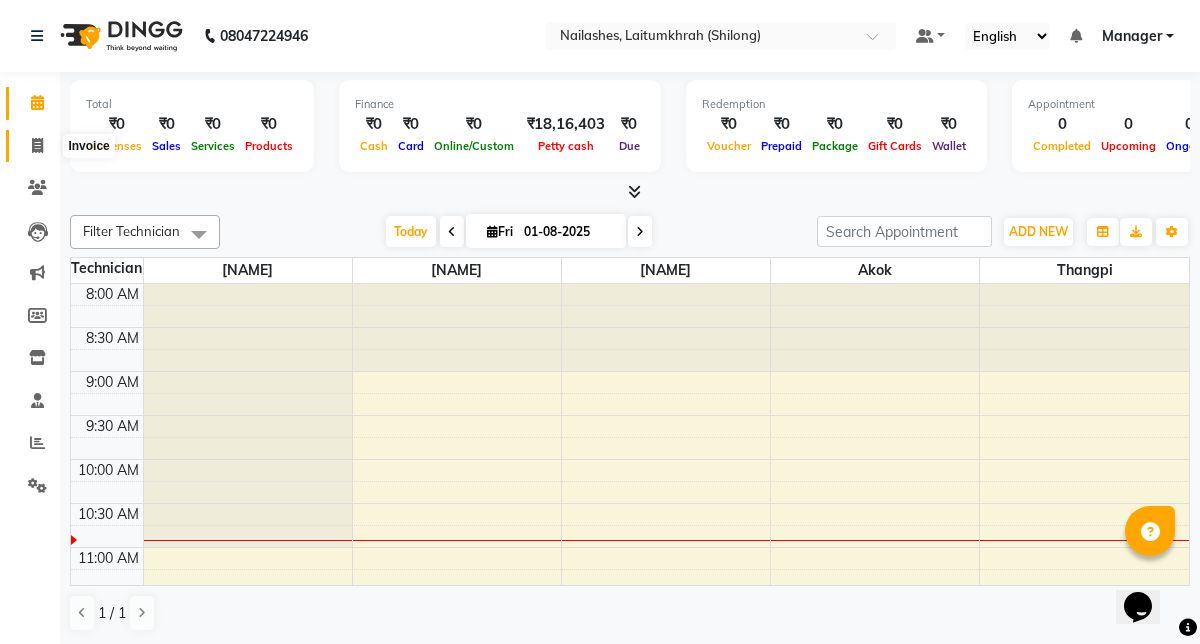 click 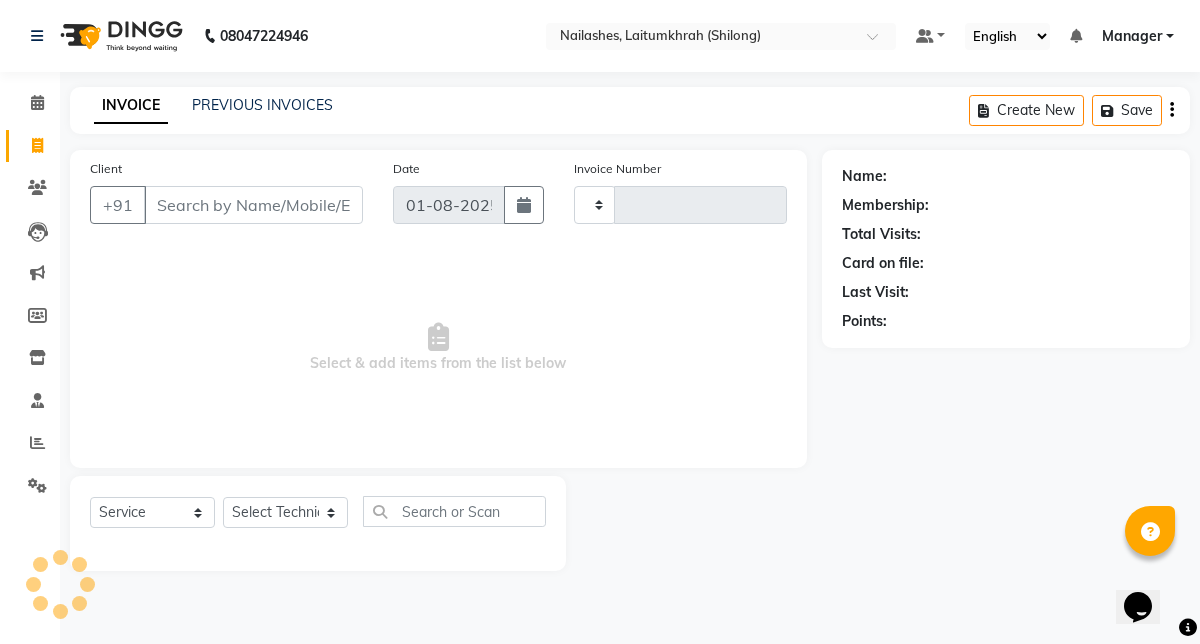scroll, scrollTop: 0, scrollLeft: 0, axis: both 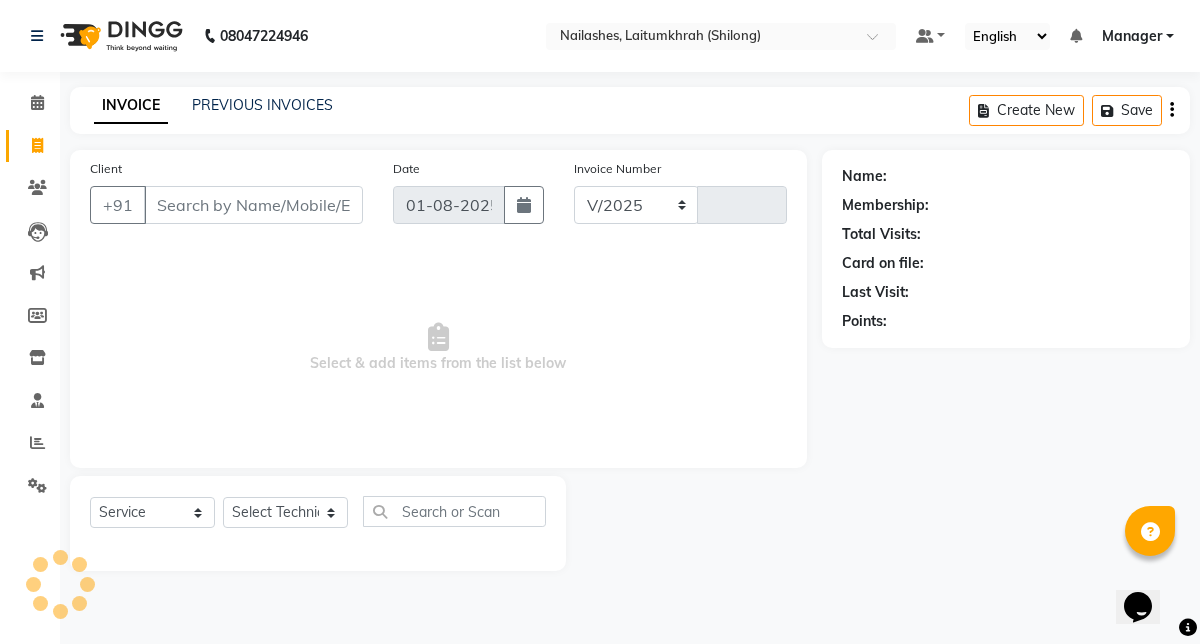 select on "3812" 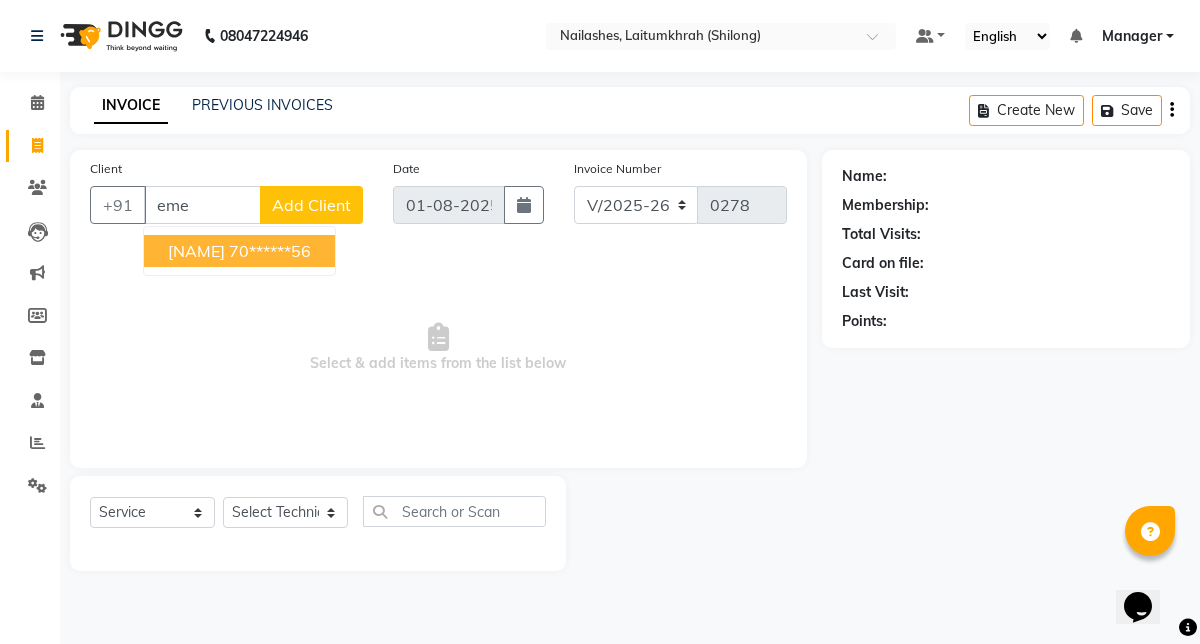 click on "70******56" at bounding box center (270, 251) 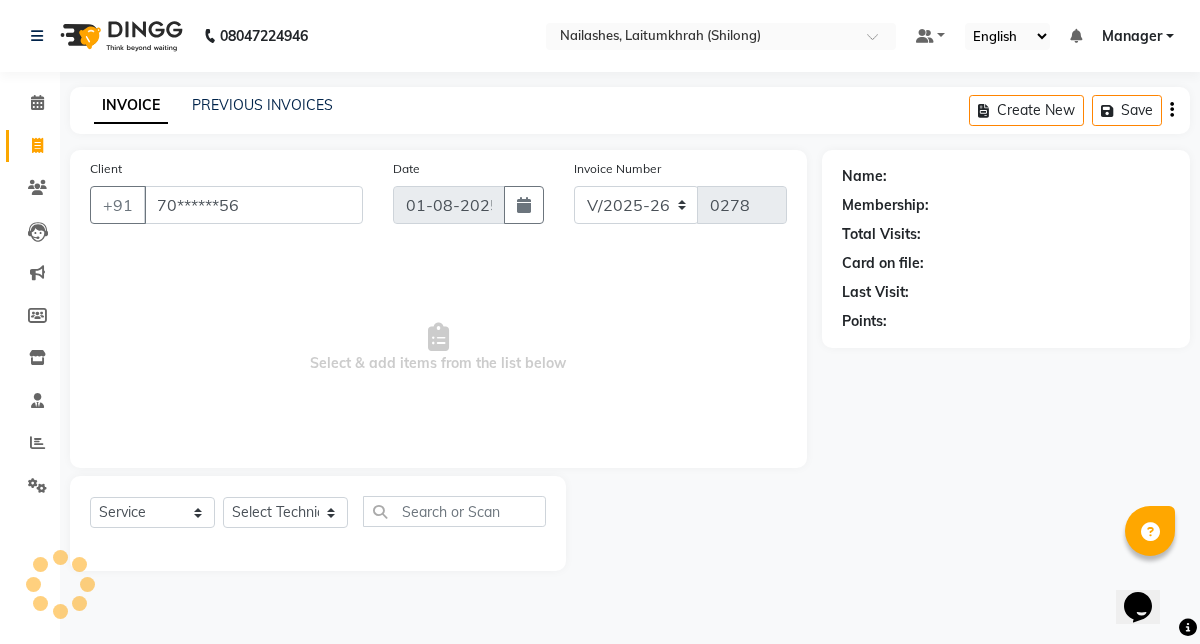 type on "70******56" 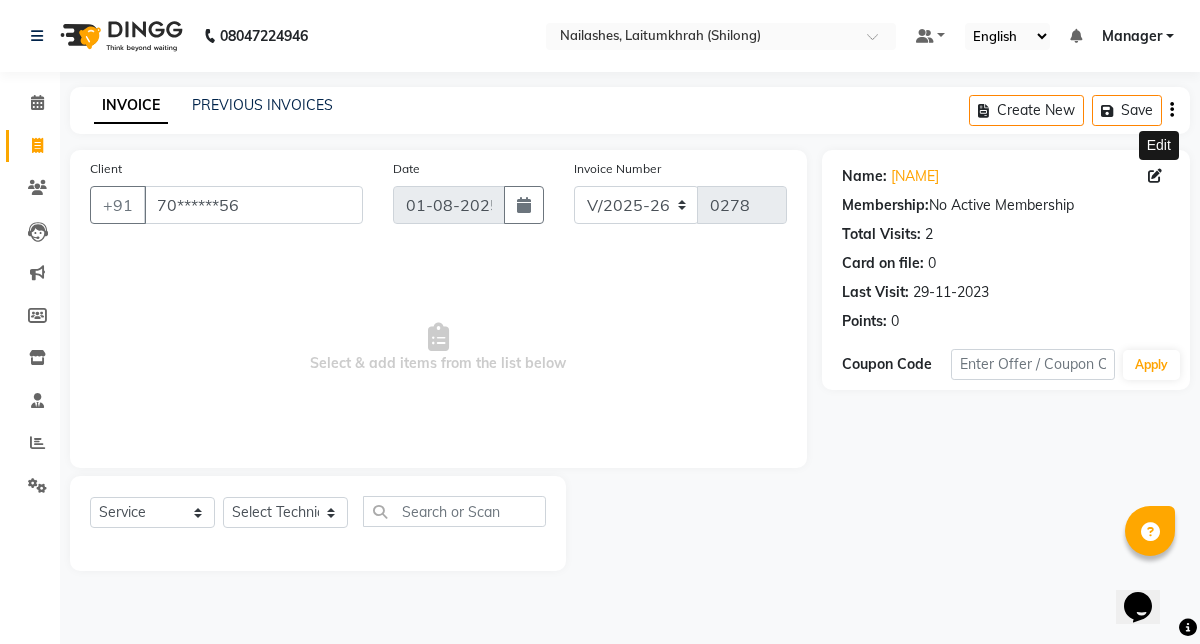 click 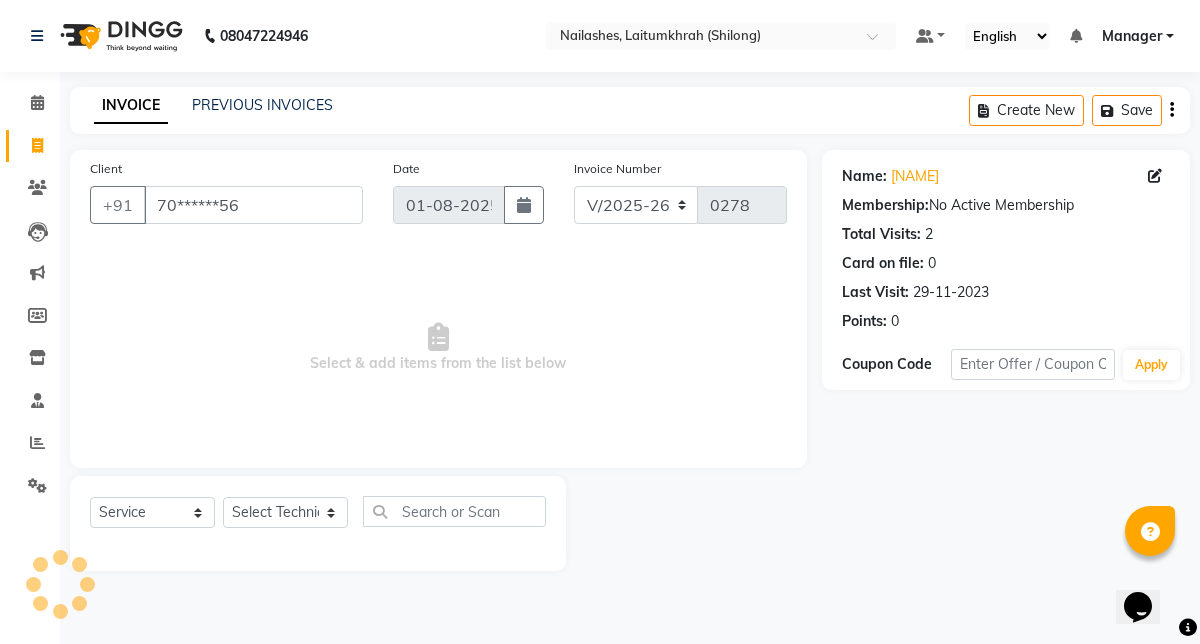 select on "21" 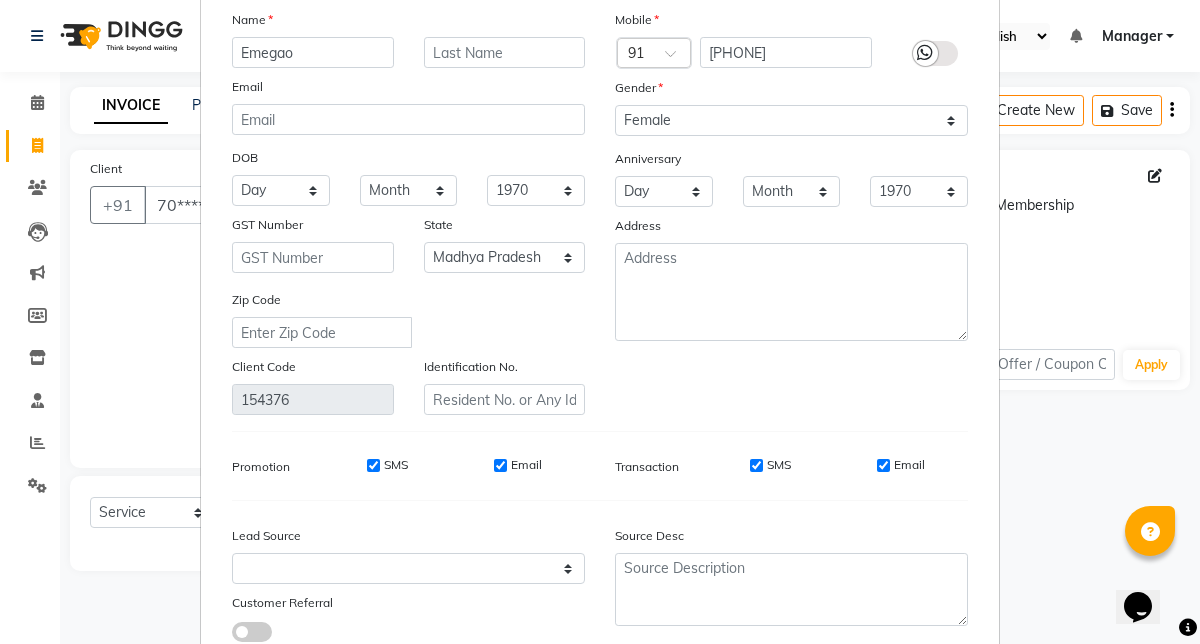 scroll, scrollTop: 243, scrollLeft: 0, axis: vertical 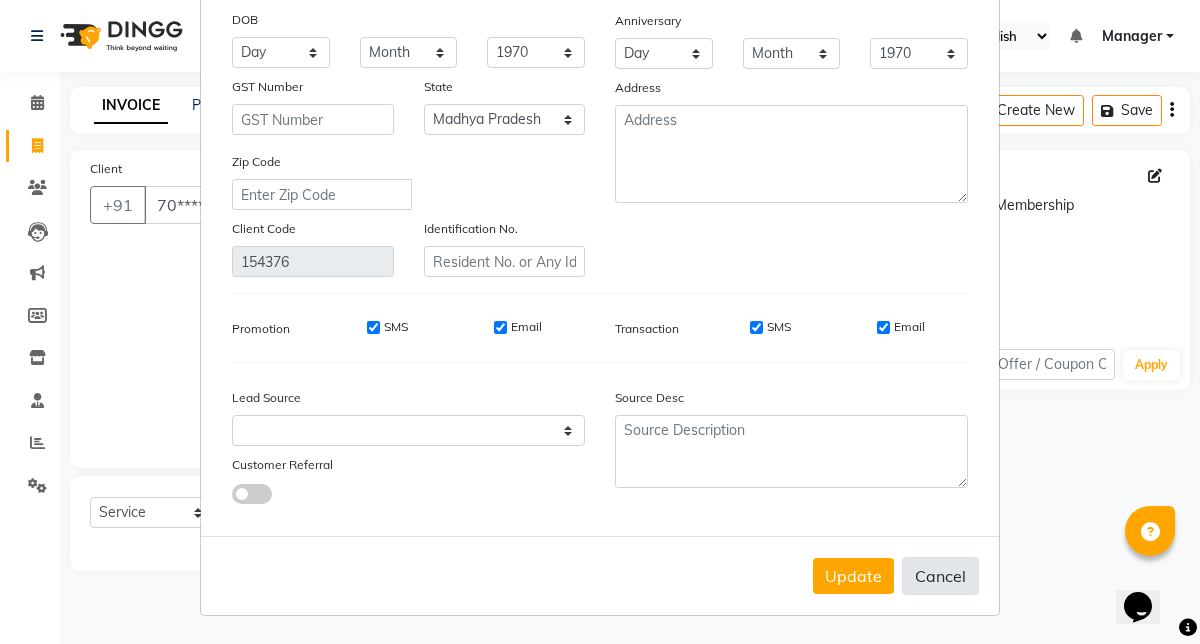 type on "Emegao" 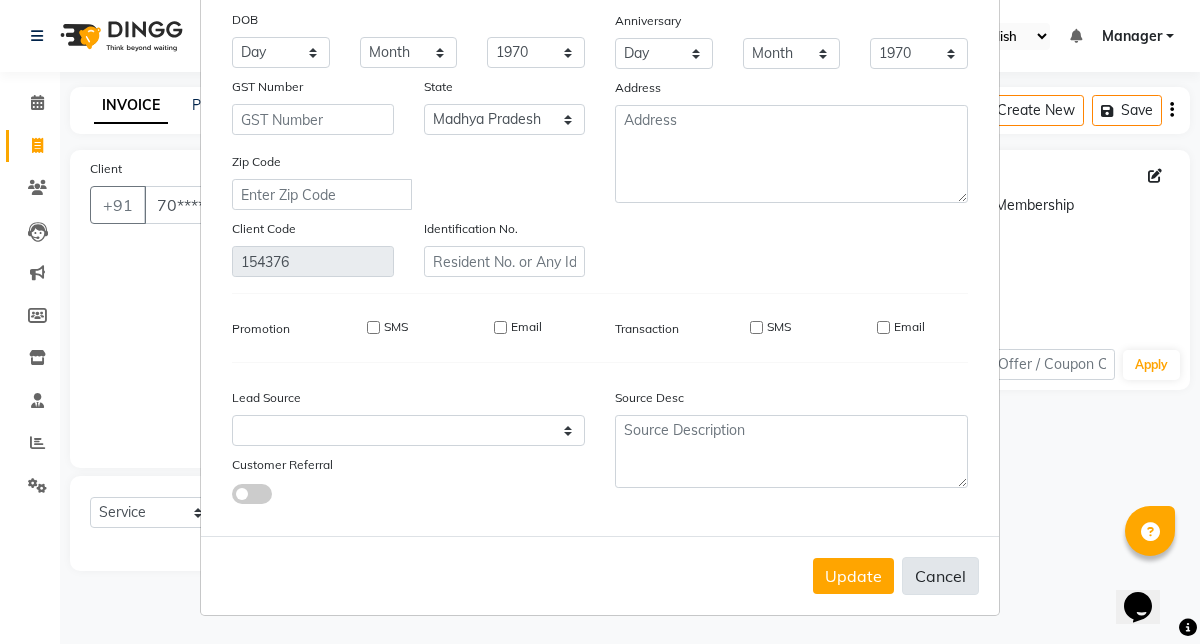 type 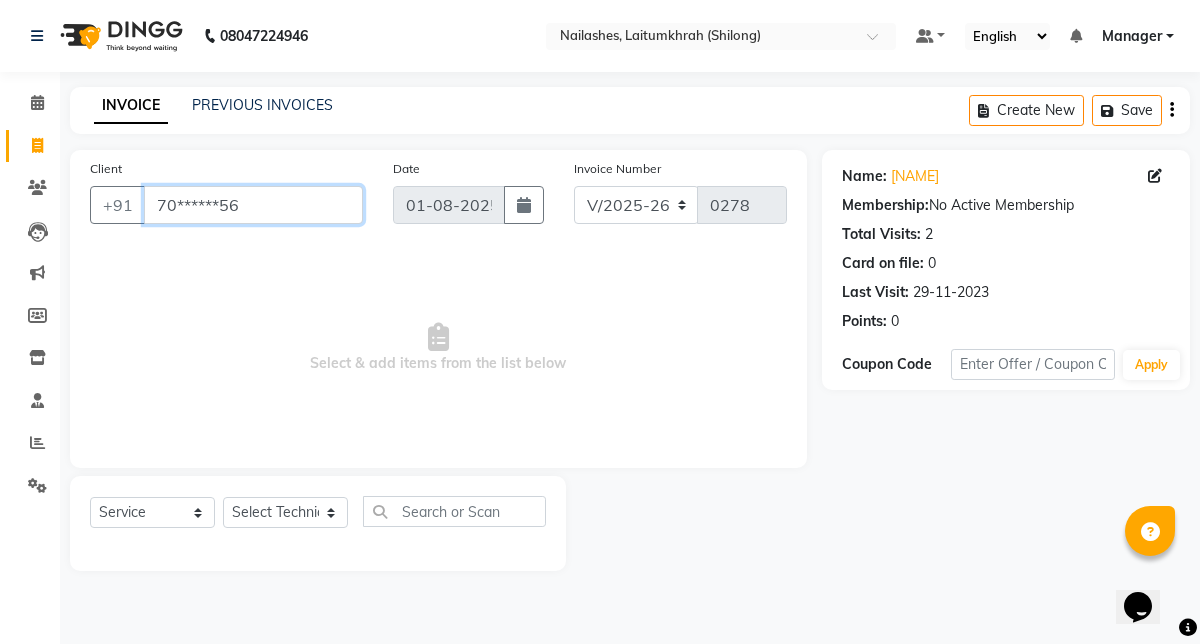drag, startPoint x: 243, startPoint y: 211, endPoint x: 147, endPoint y: 197, distance: 97.015465 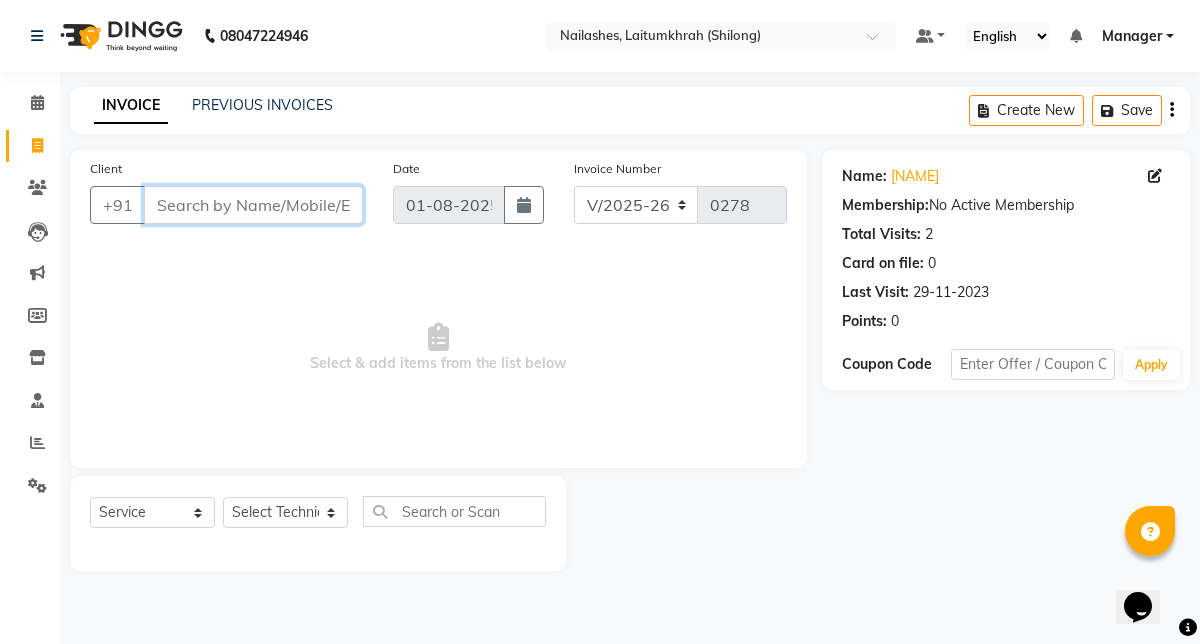 type 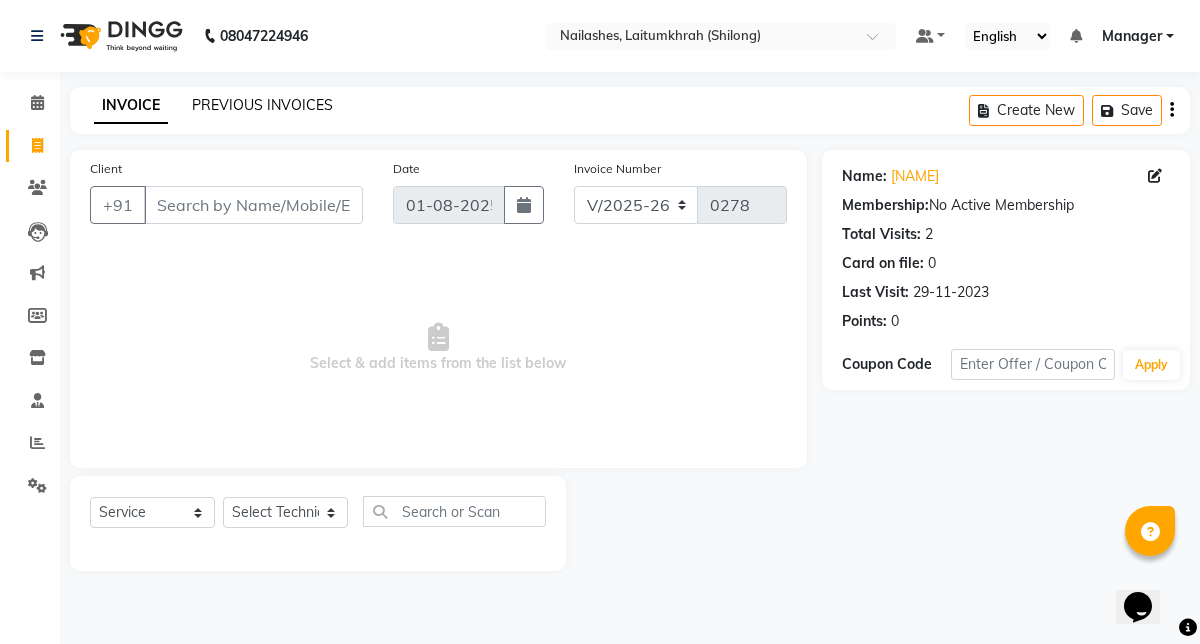 click on "PREVIOUS INVOICES" 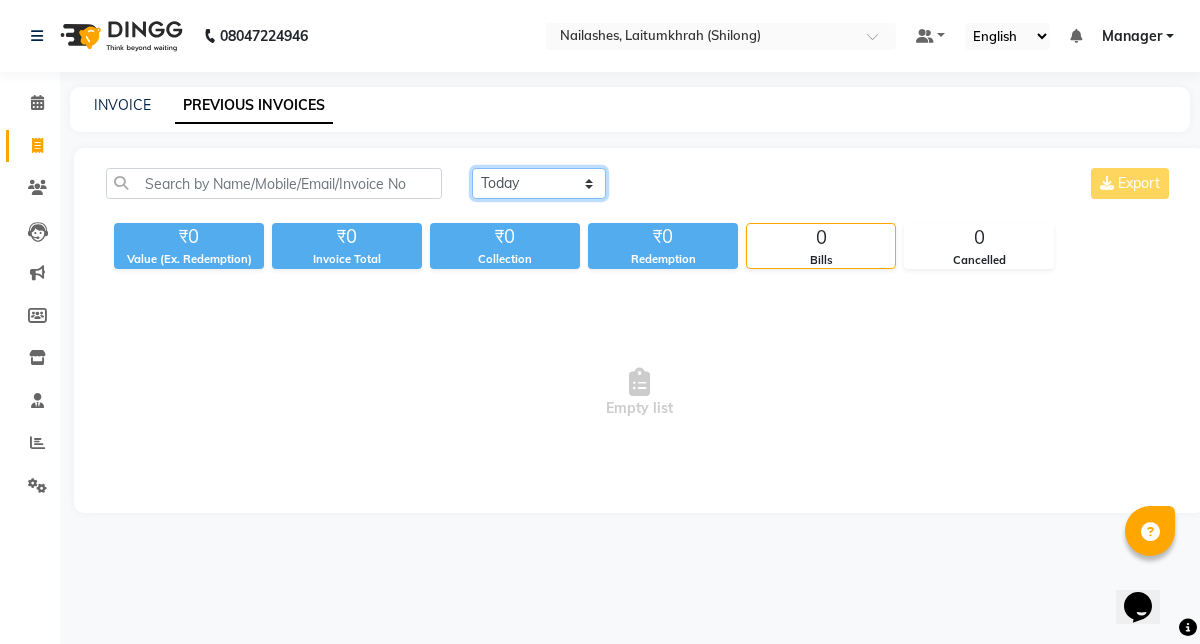 click on "Today Yesterday Custom Range" 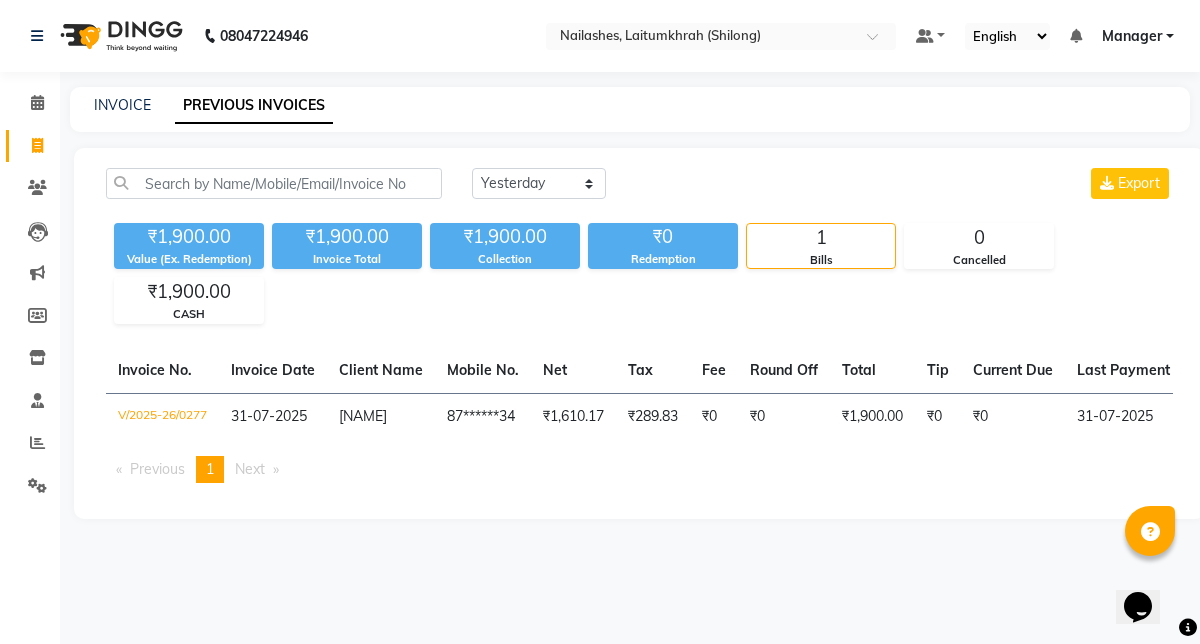 click on "Today Yesterday Custom Range Export" 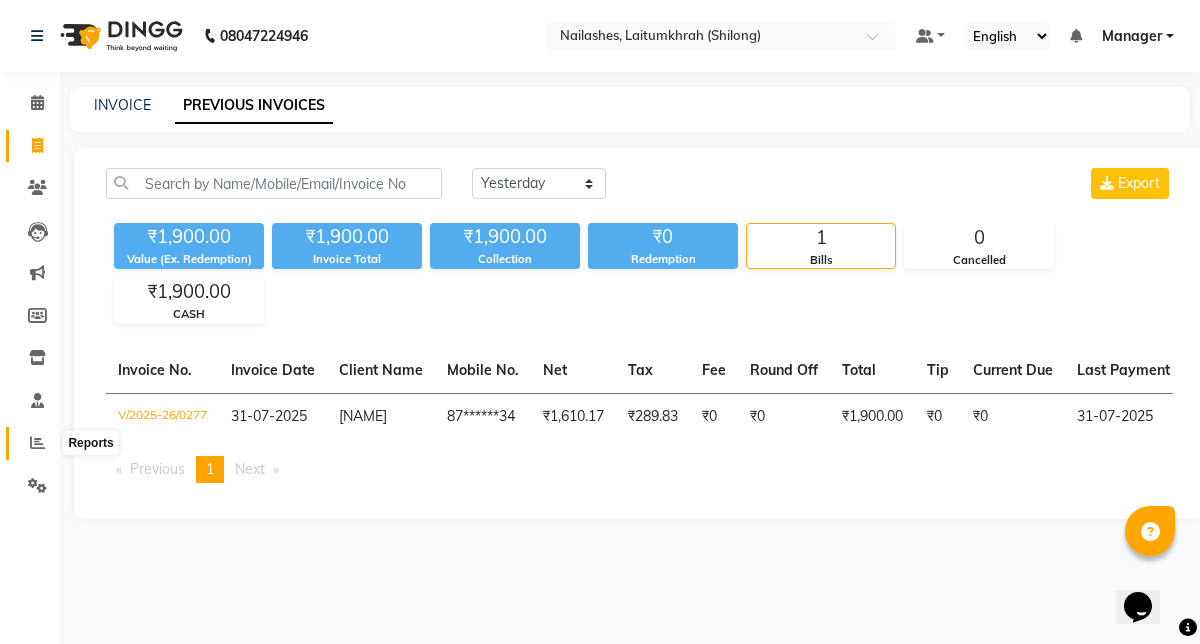 click 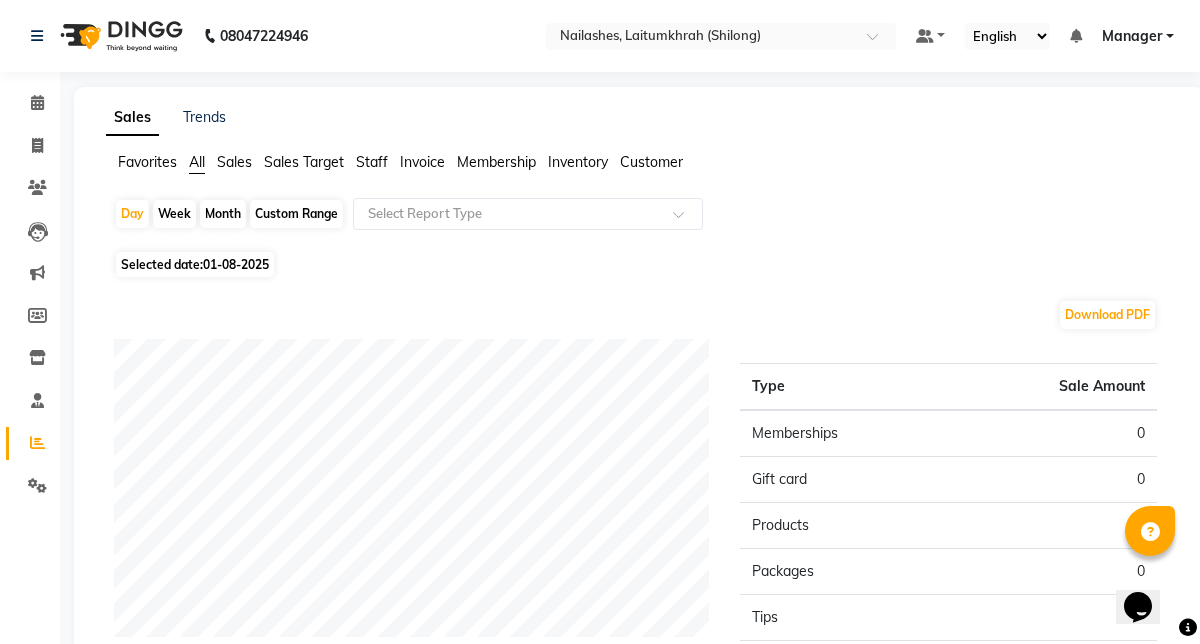 click on "Month" 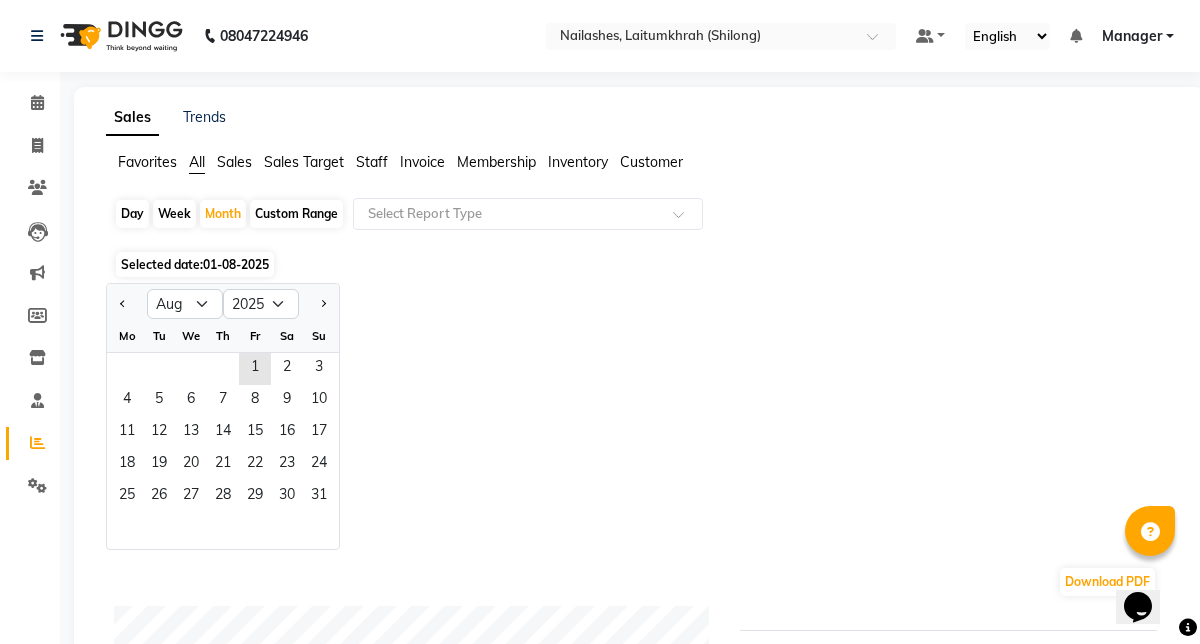 click 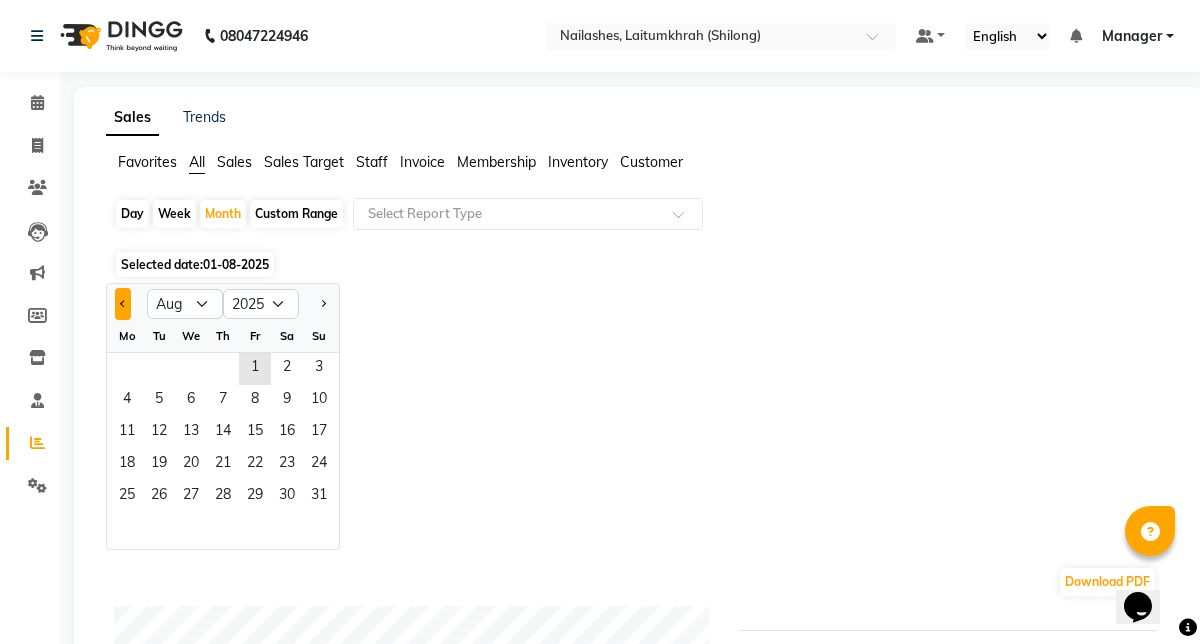 click 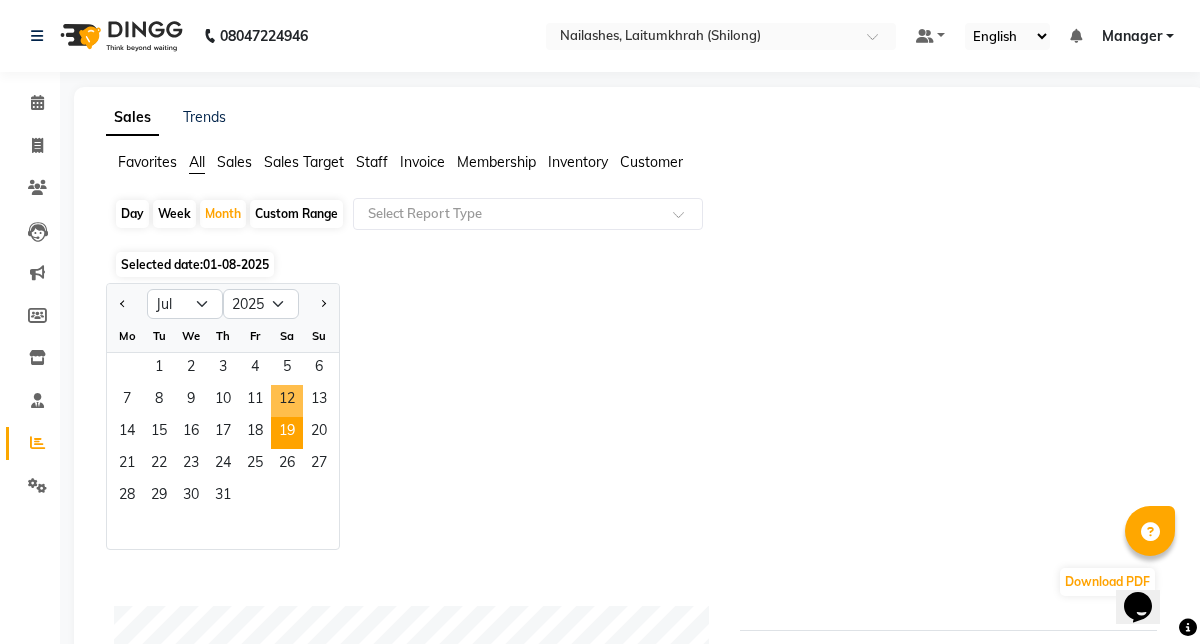 click on "19" 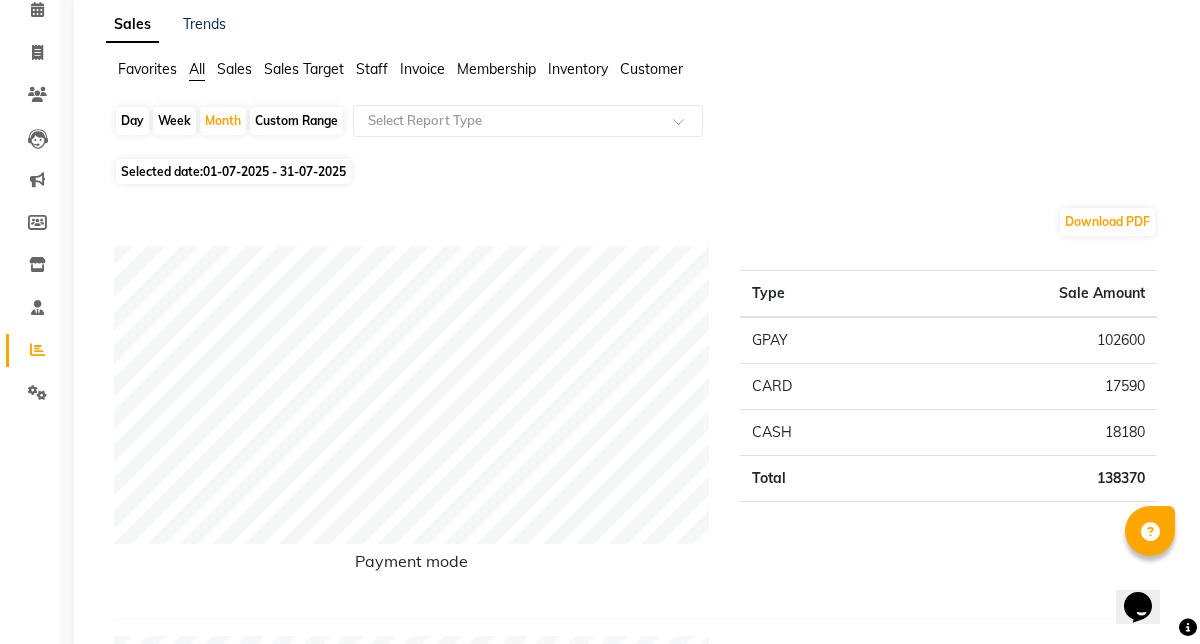 scroll, scrollTop: 0, scrollLeft: 0, axis: both 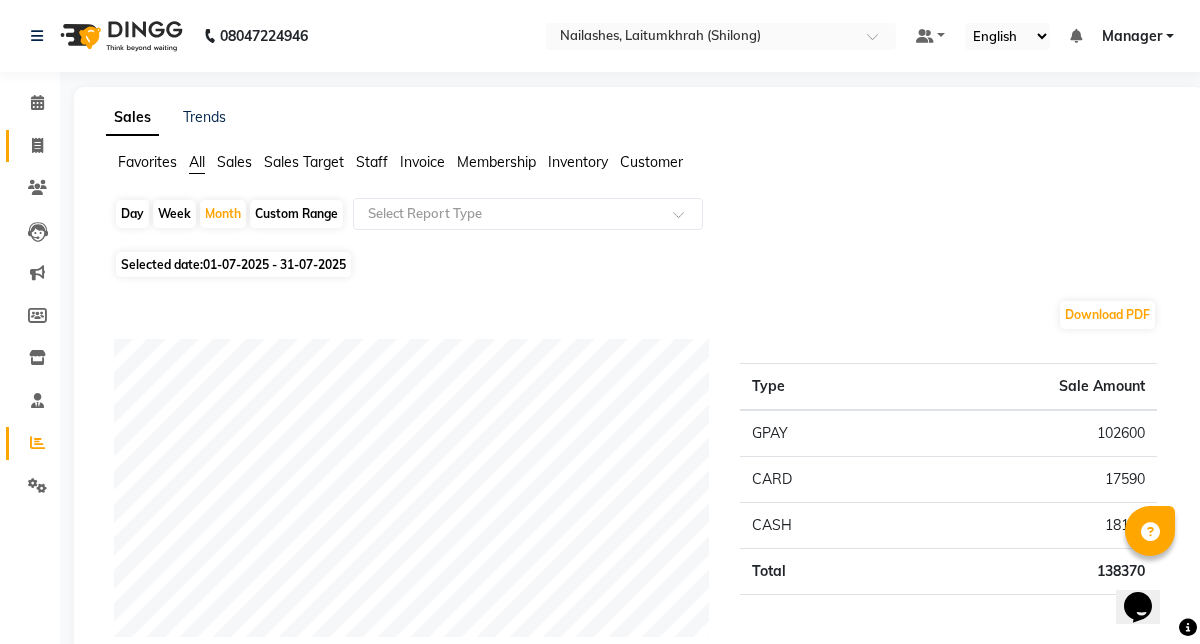 click on "Invoice" 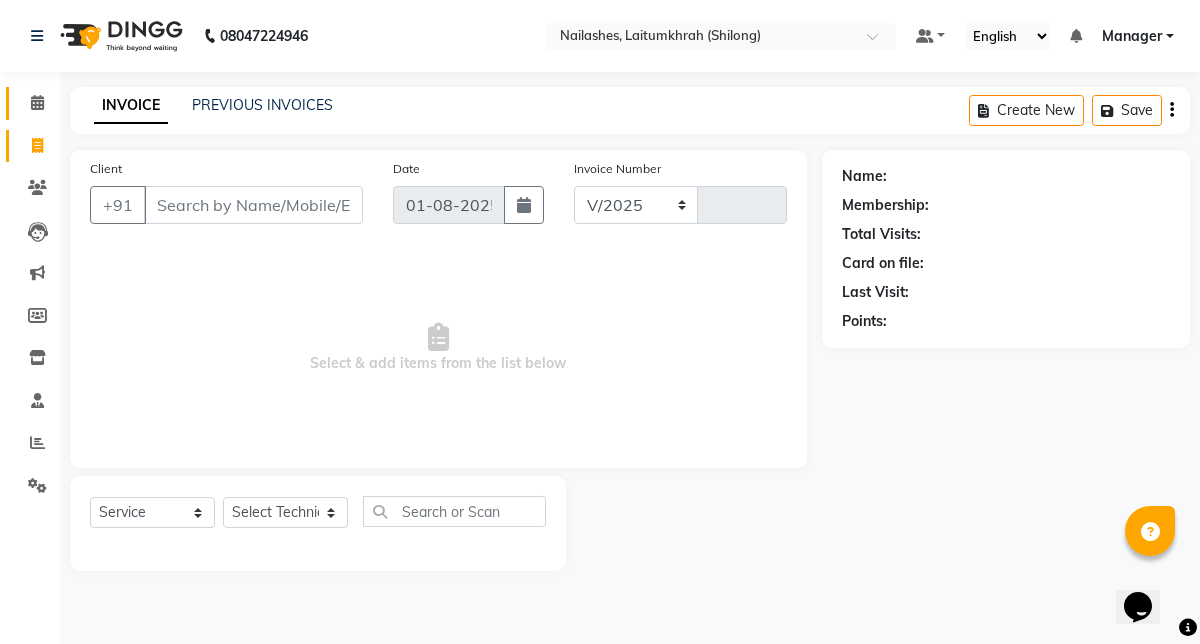 select on "3812" 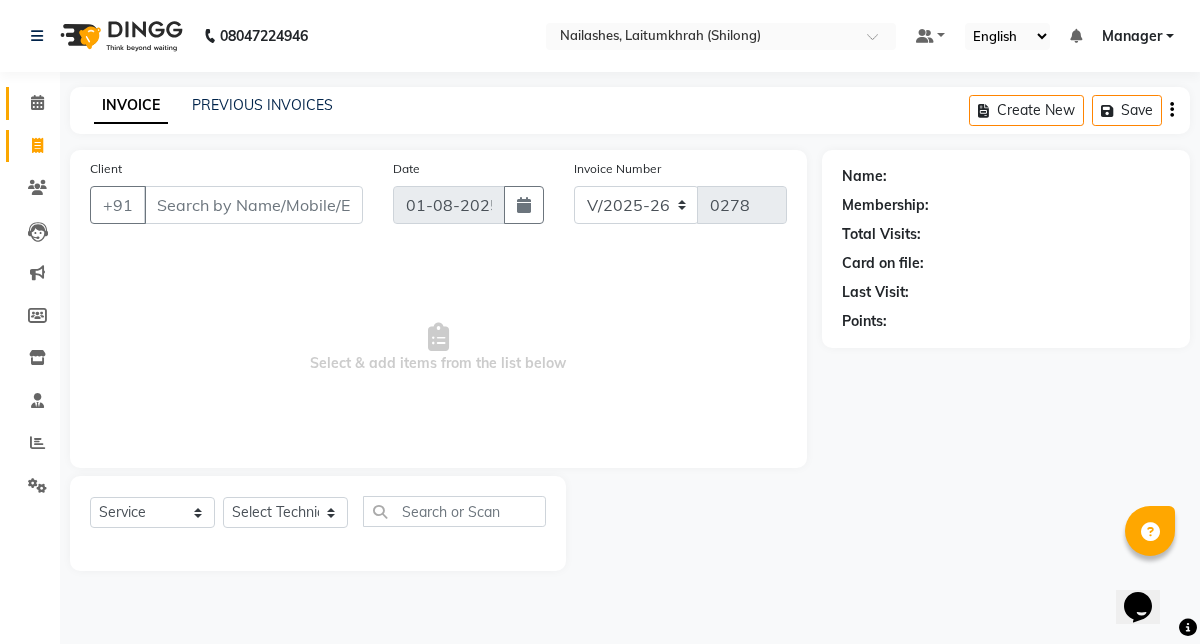 click 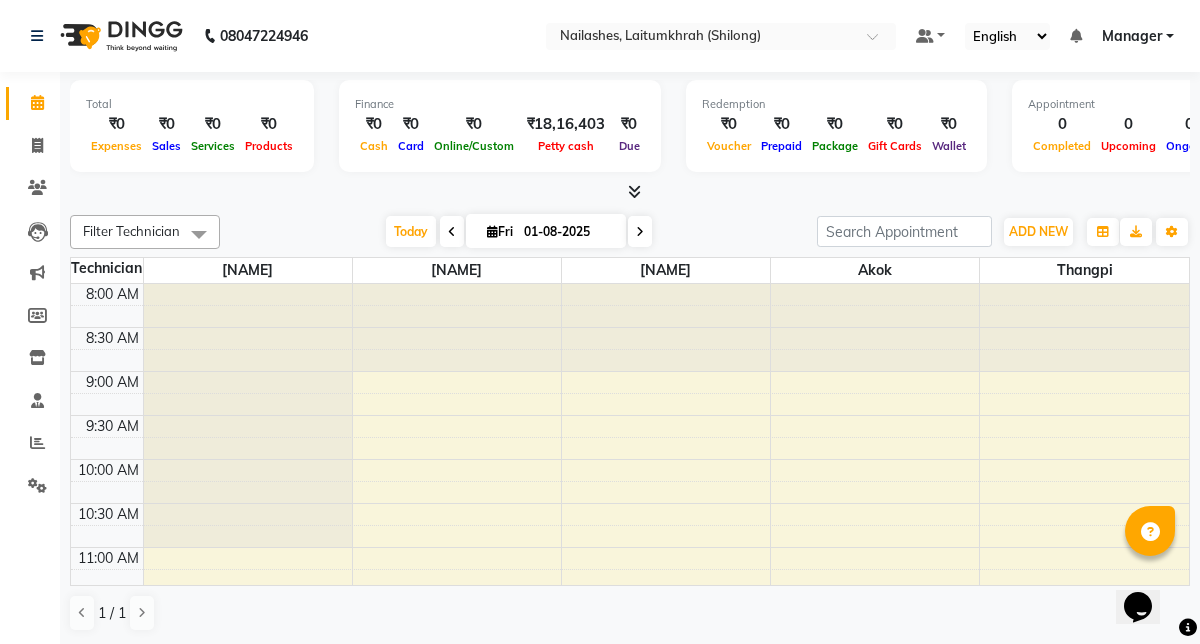 scroll, scrollTop: 0, scrollLeft: 0, axis: both 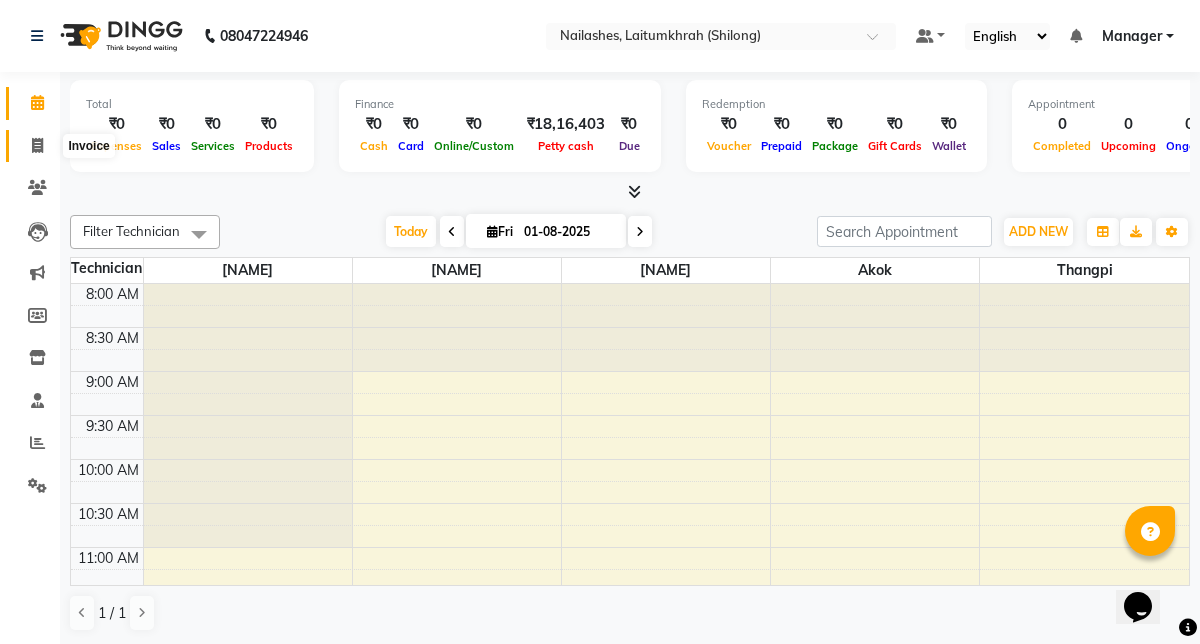 click 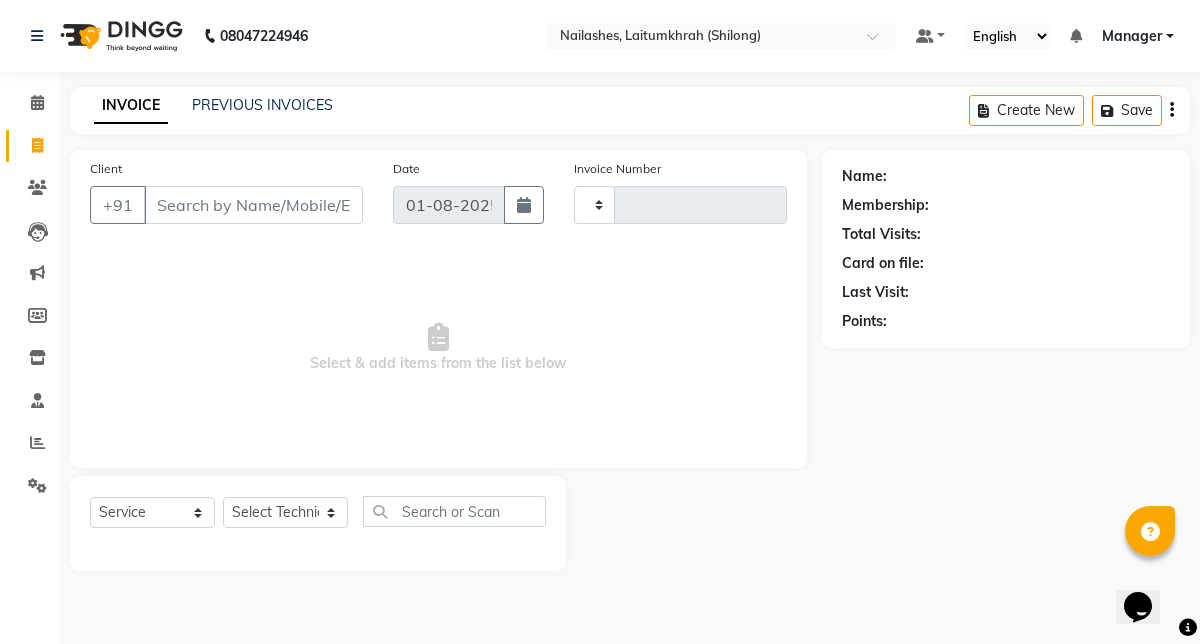 type on "0278" 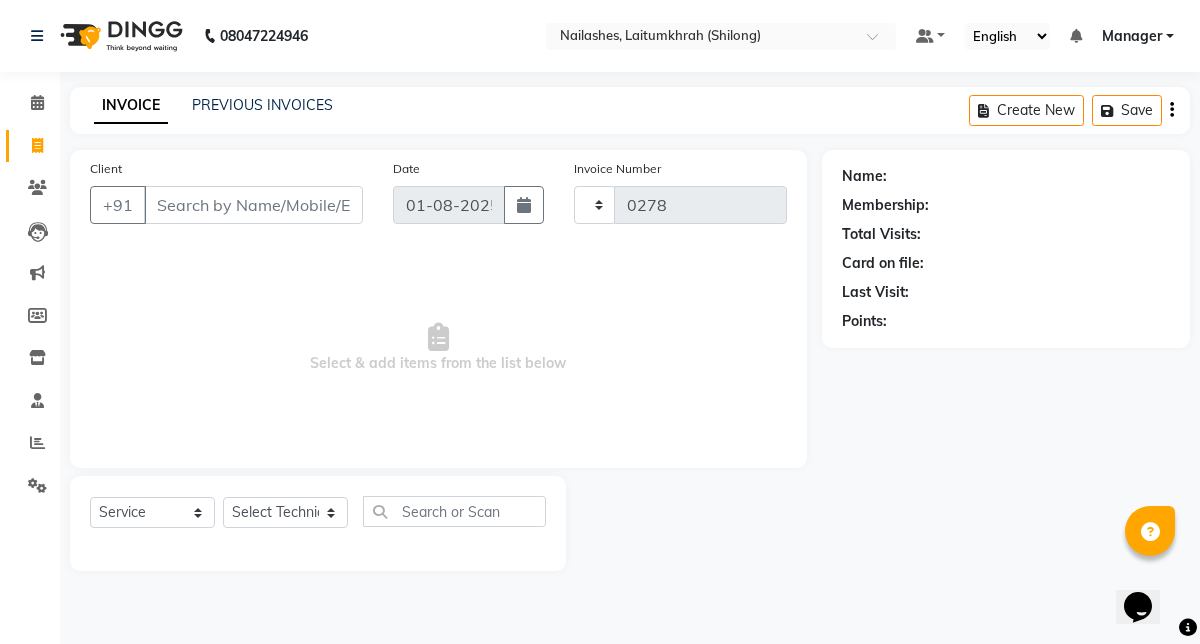 select on "3812" 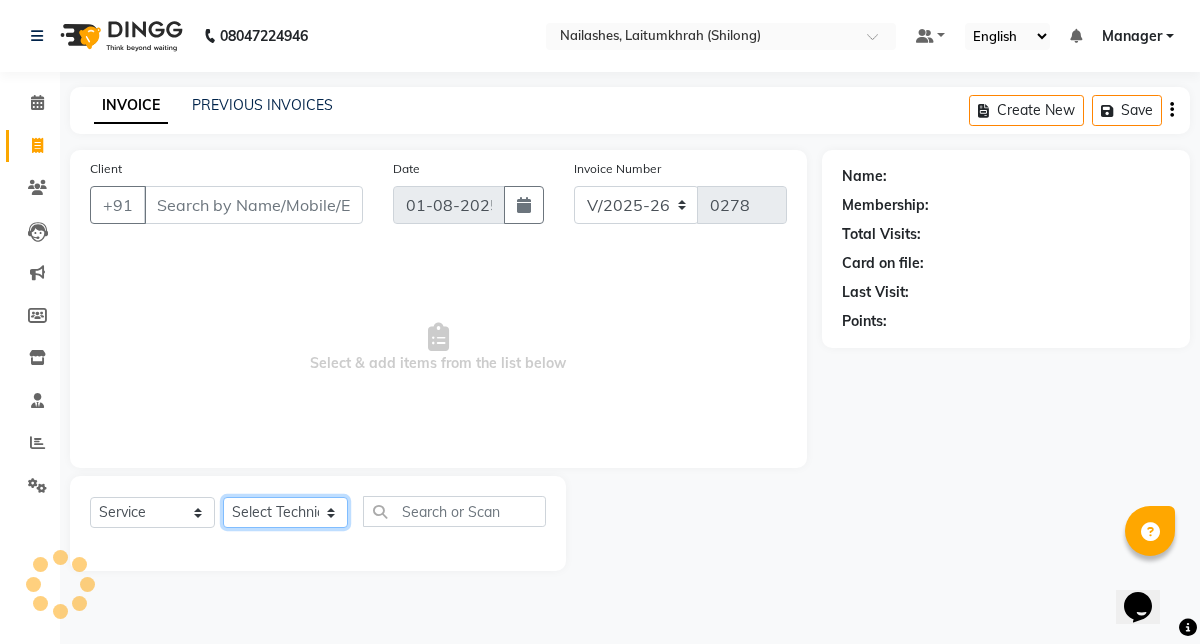 click on "Select Technician [PERSON] [PERSON] Manager [PERSON] [PERSON]  [PERSON]" 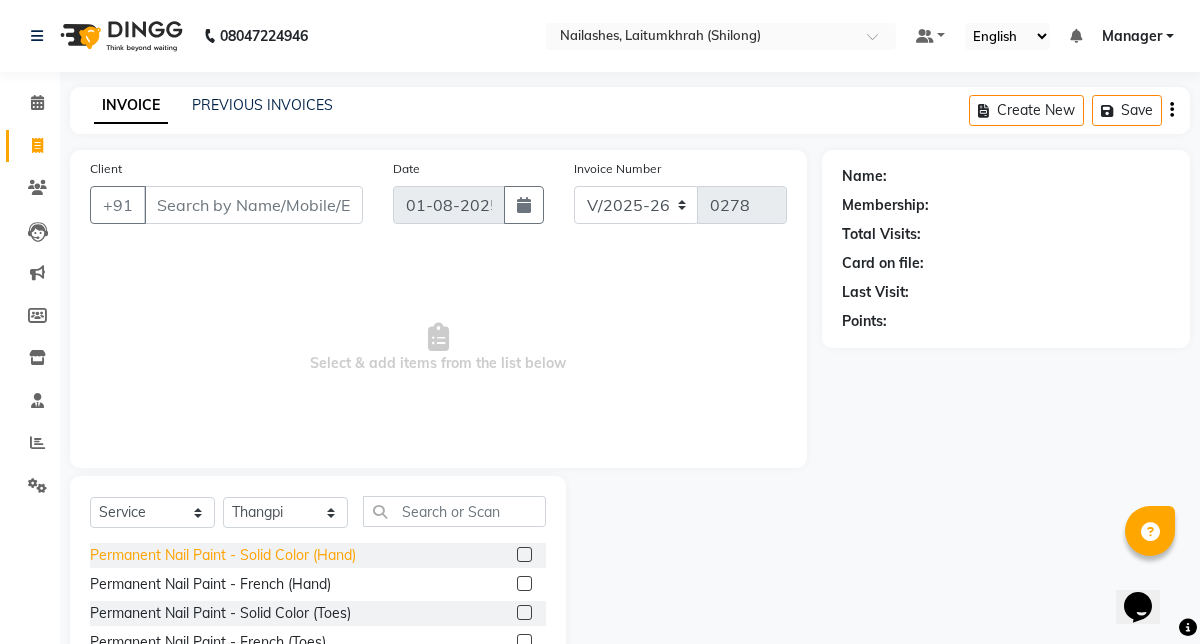 click on "Permanent Nail Paint - Solid Color (Hand)" 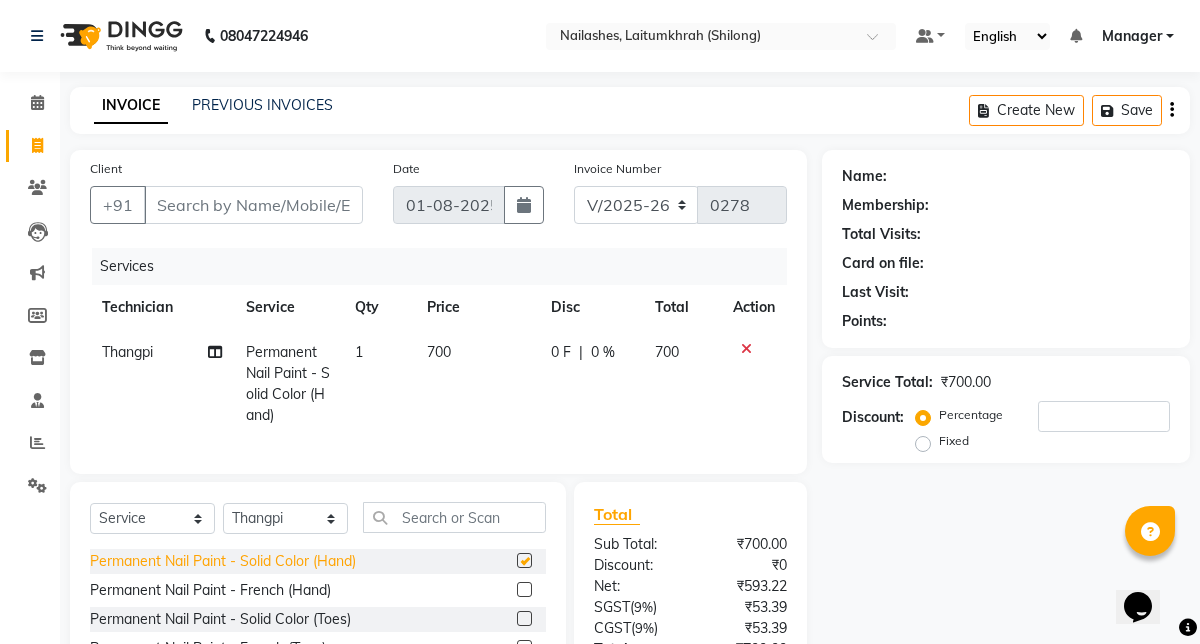 checkbox on "false" 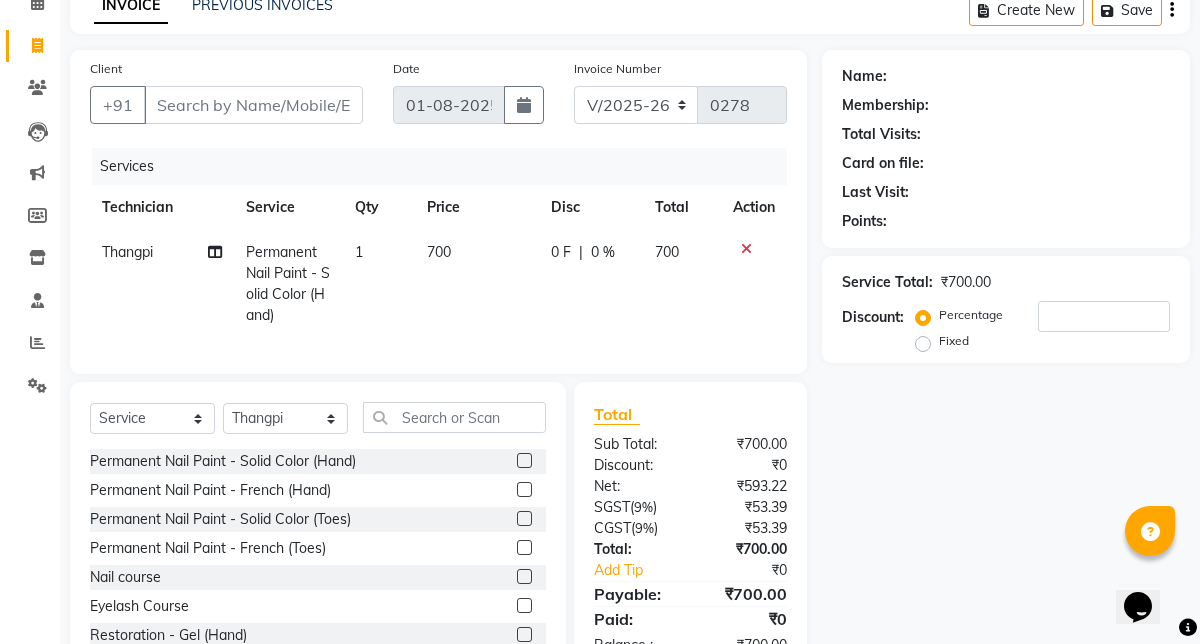 scroll, scrollTop: 113, scrollLeft: 0, axis: vertical 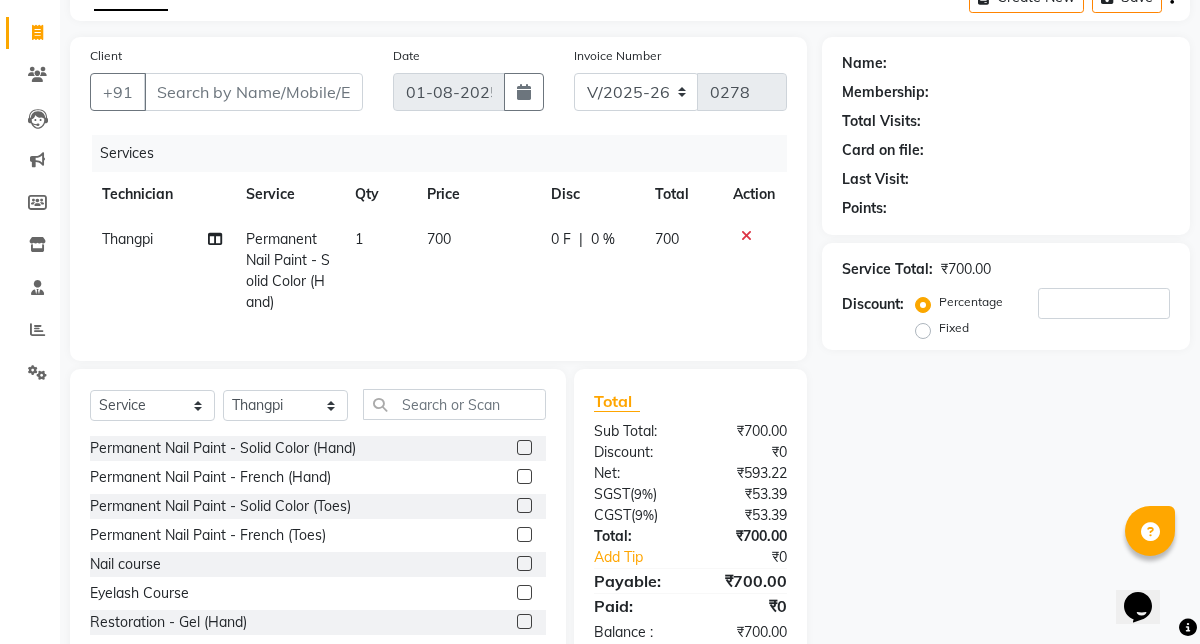 click on "700" 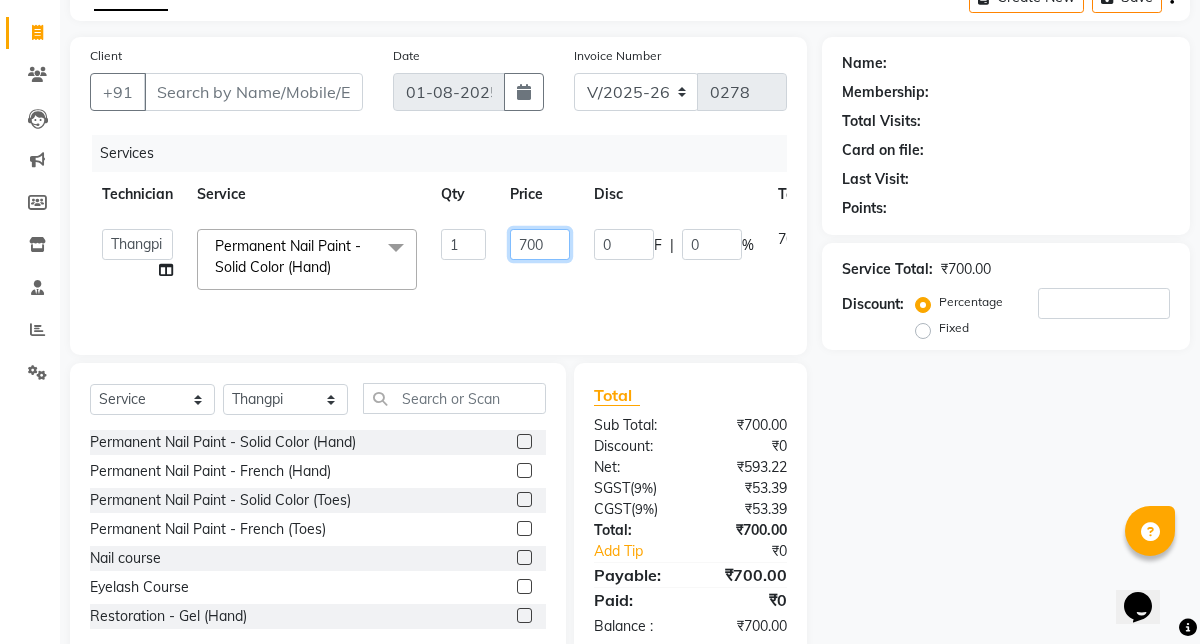 click on "700" 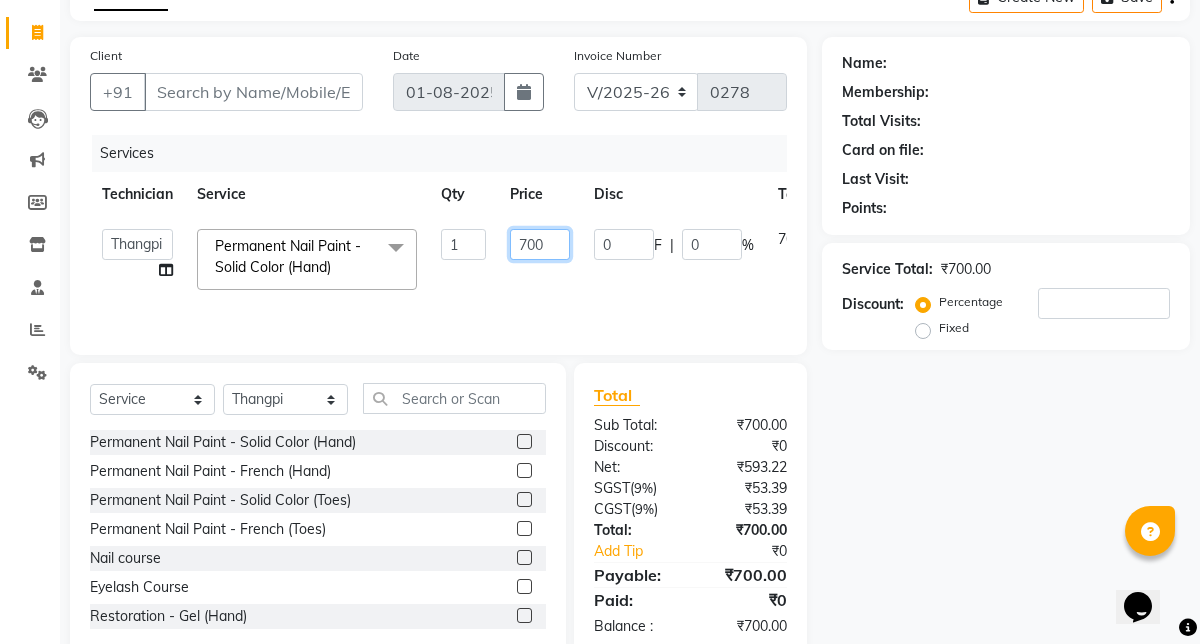 type on "4700" 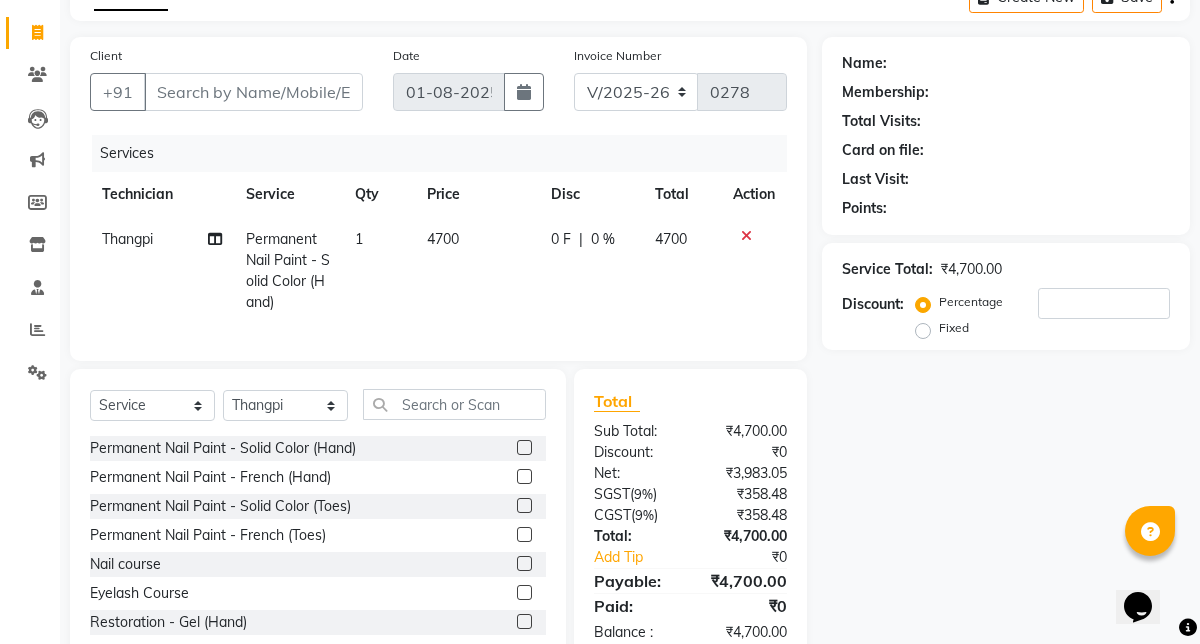 click on "Total Sub Total: ₹4,700.00 Discount: ₹0 Net: ₹3,983.05 SGST  ( 9% ) ₹358.48 CGST  ( 9% ) ₹358.48 Total: ₹4,700.00 Add Tip ₹0 Payable: ₹4,700.00 Paid: ₹0 Balance   : ₹4,700.00" 